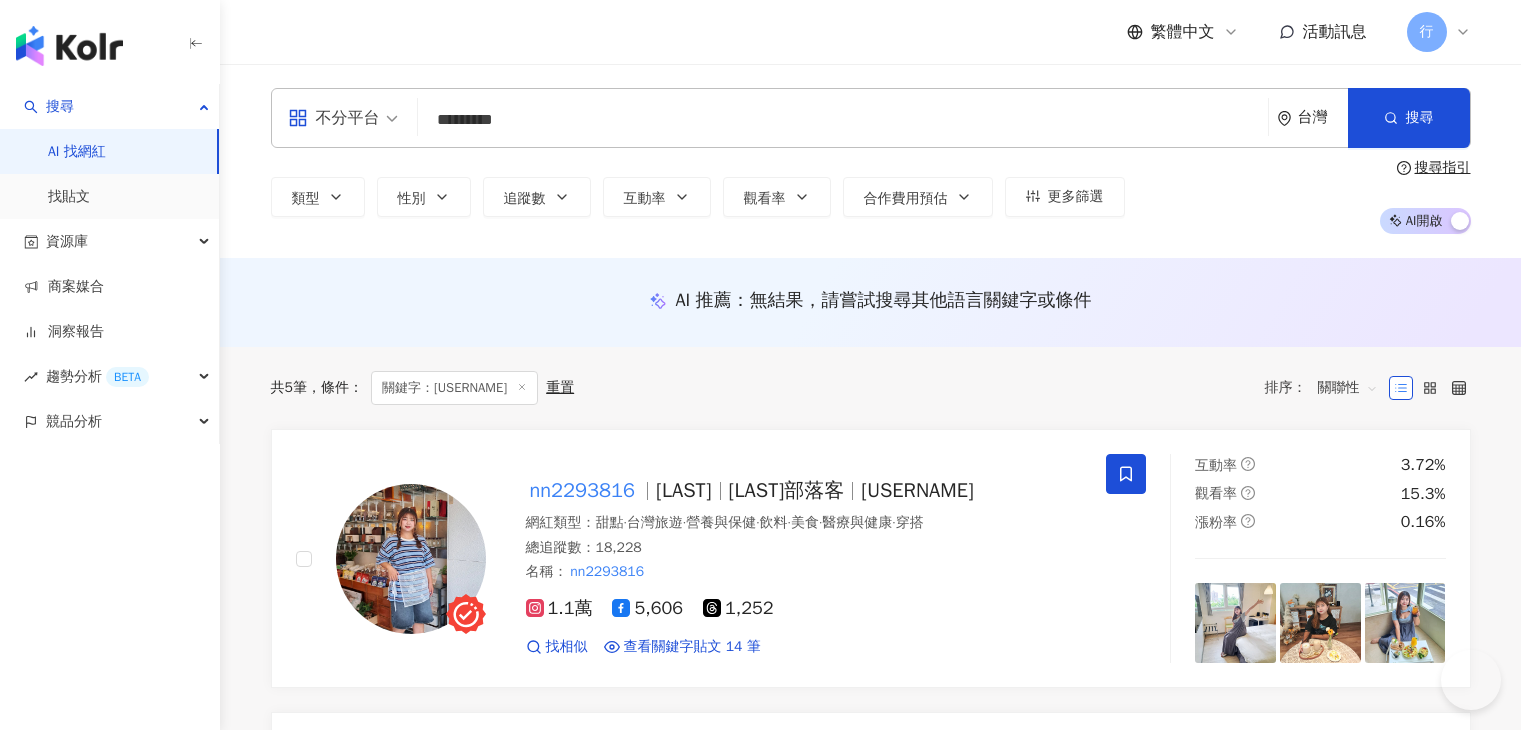 scroll, scrollTop: 100, scrollLeft: 0, axis: vertical 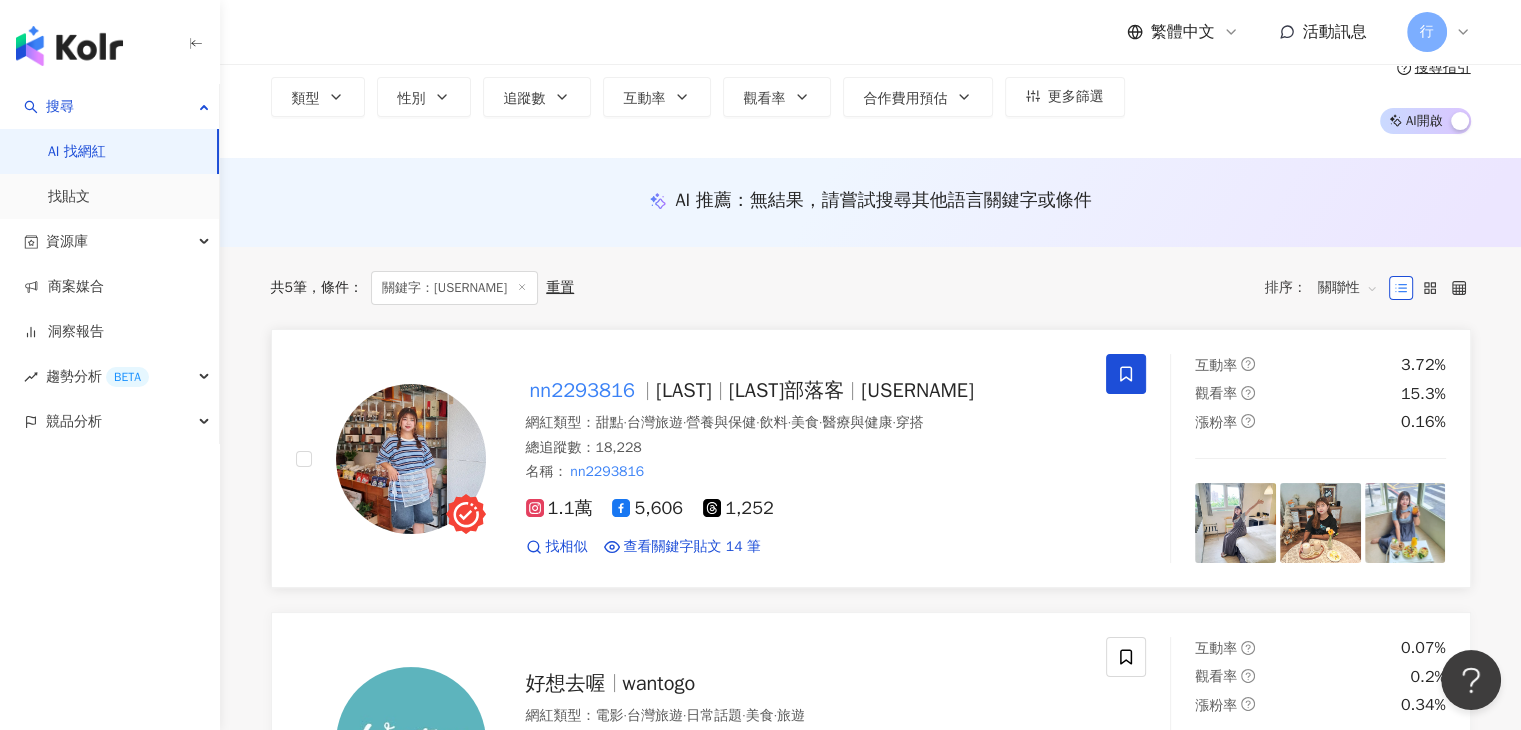 click on "nn2293816 Liz  Liz部落客 pengpopo888food 網紅類型 ： 甜點  ·  台灣旅遊  ·  營養與保健  ·  飲料  ·  美食  ·  醫療與健康  ·  穿搭 總追蹤數 ： 18,228 名稱 ： nn2293816 1.1萬 5,606 1,252 找相似 查看關鍵字貼文 14 筆 互動率 3.72% 觀看率 15.3% 漲粉率 0.16%" at bounding box center [871, 458] 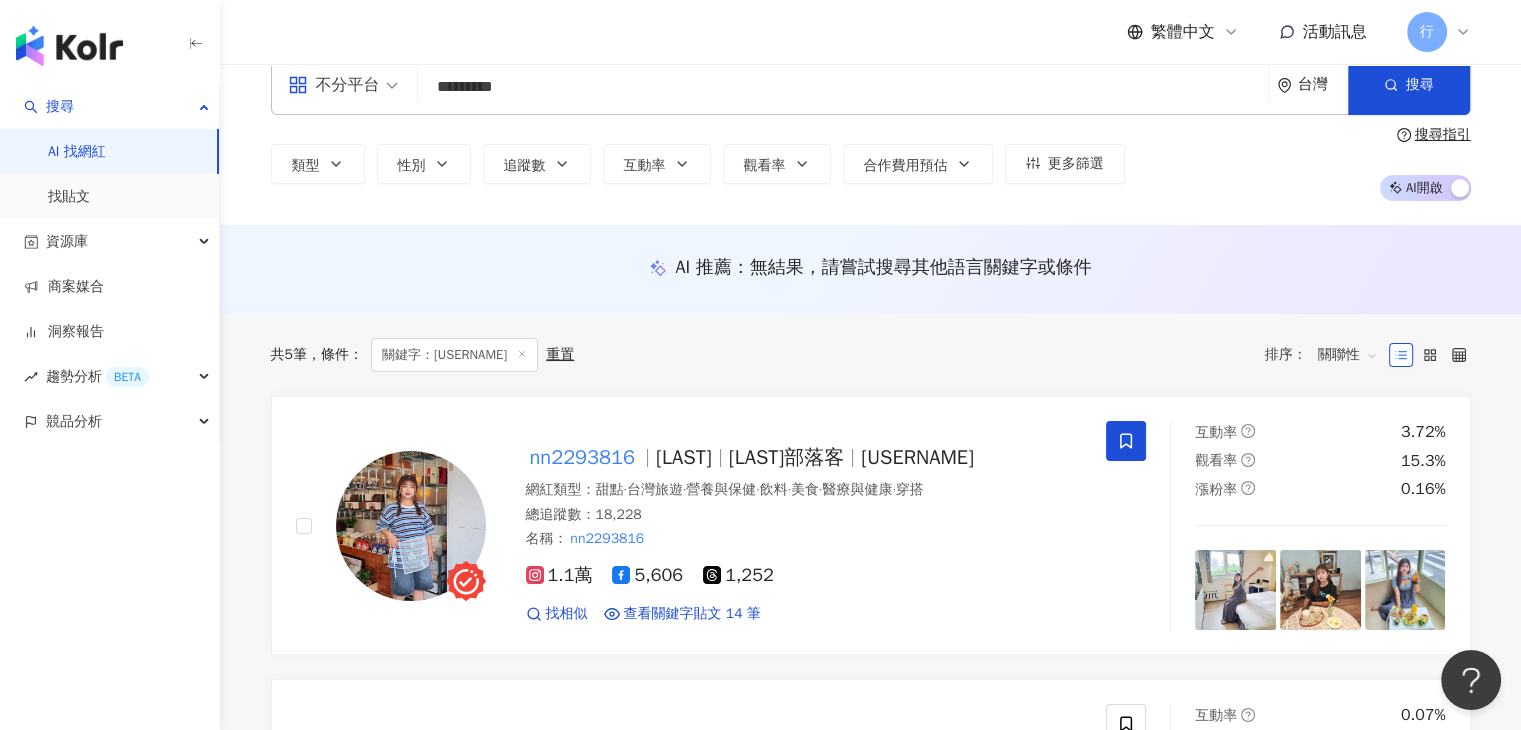 scroll, scrollTop: 0, scrollLeft: 0, axis: both 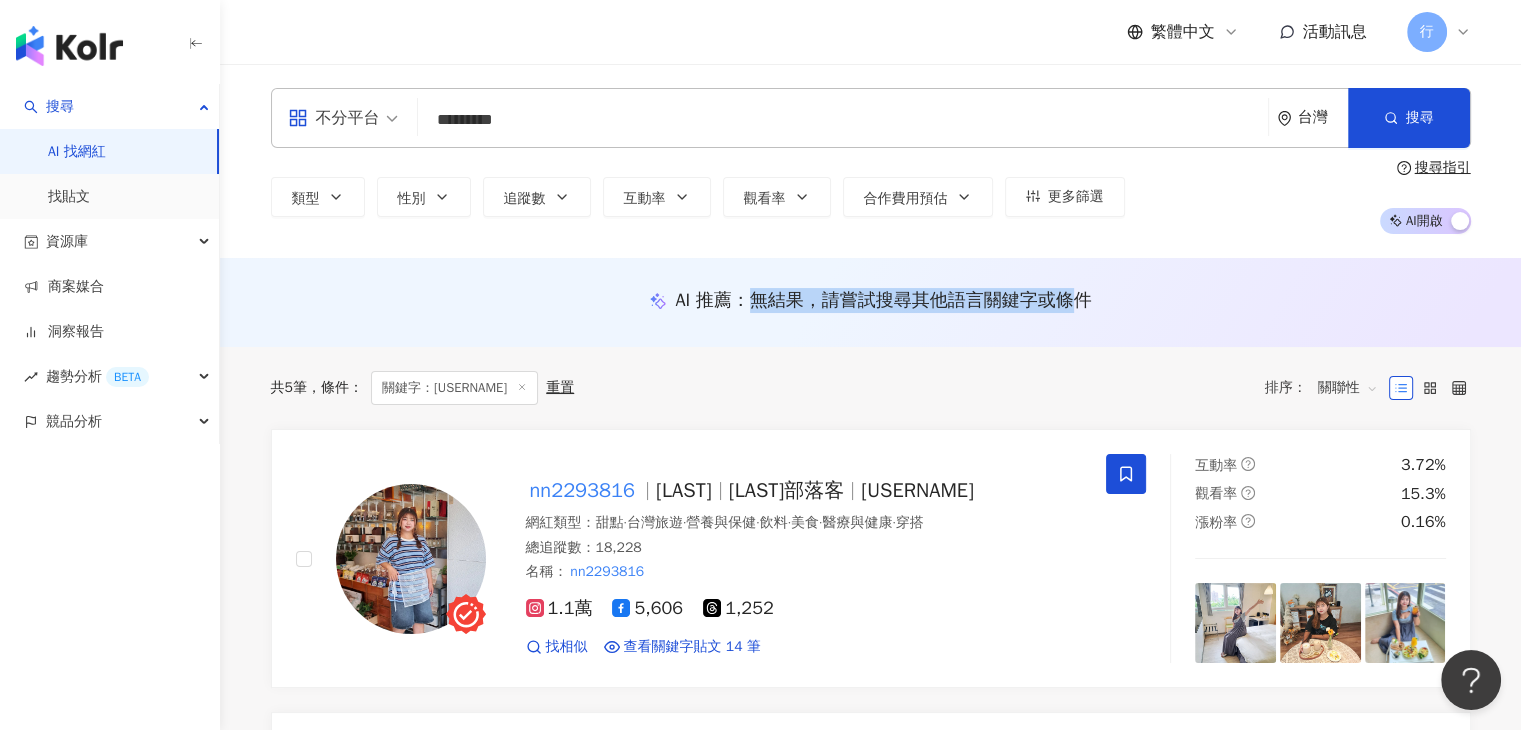 drag, startPoint x: 753, startPoint y: 304, endPoint x: 1072, endPoint y: 306, distance: 319.00626 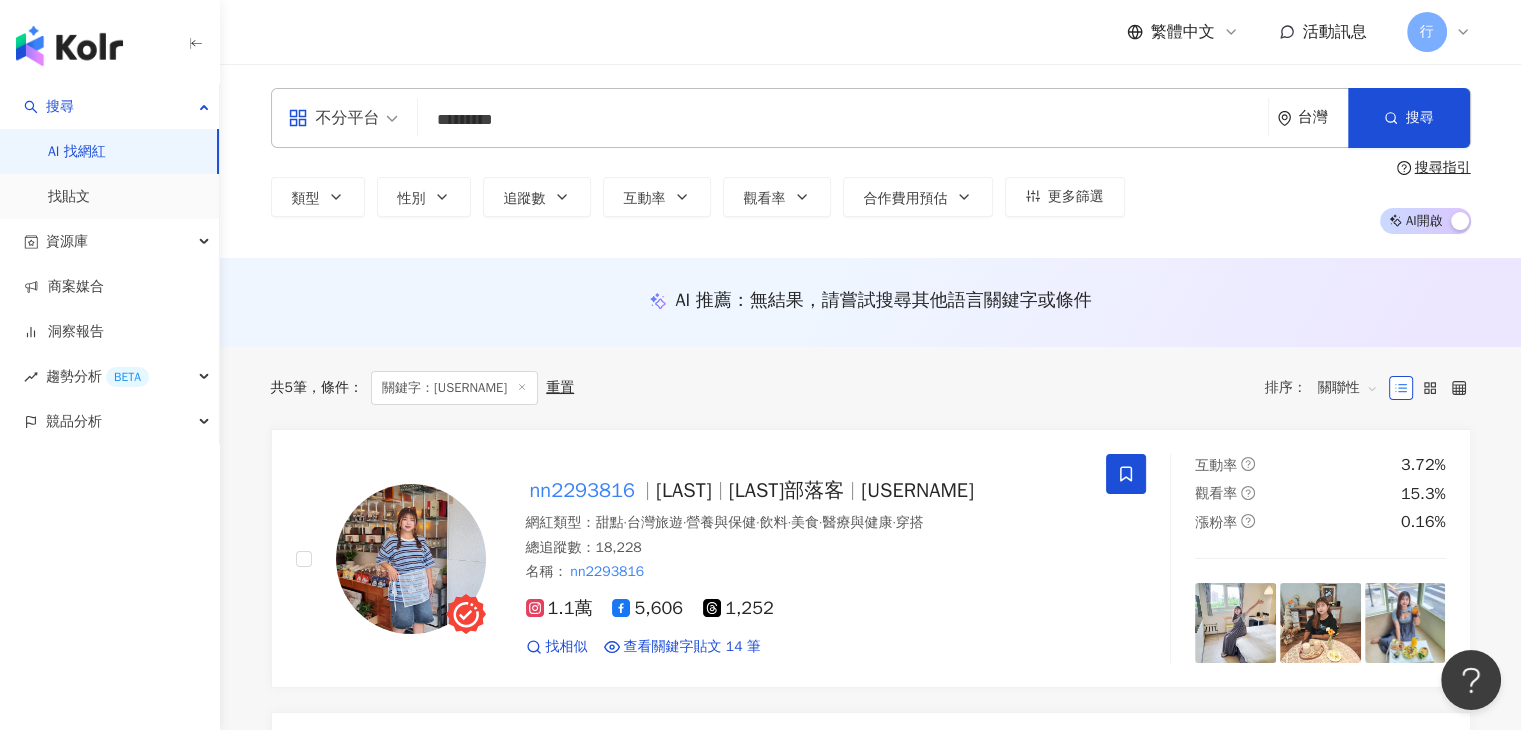 click on "無結果，請嘗試搜尋其他語言關鍵字或條件" at bounding box center [921, 300] 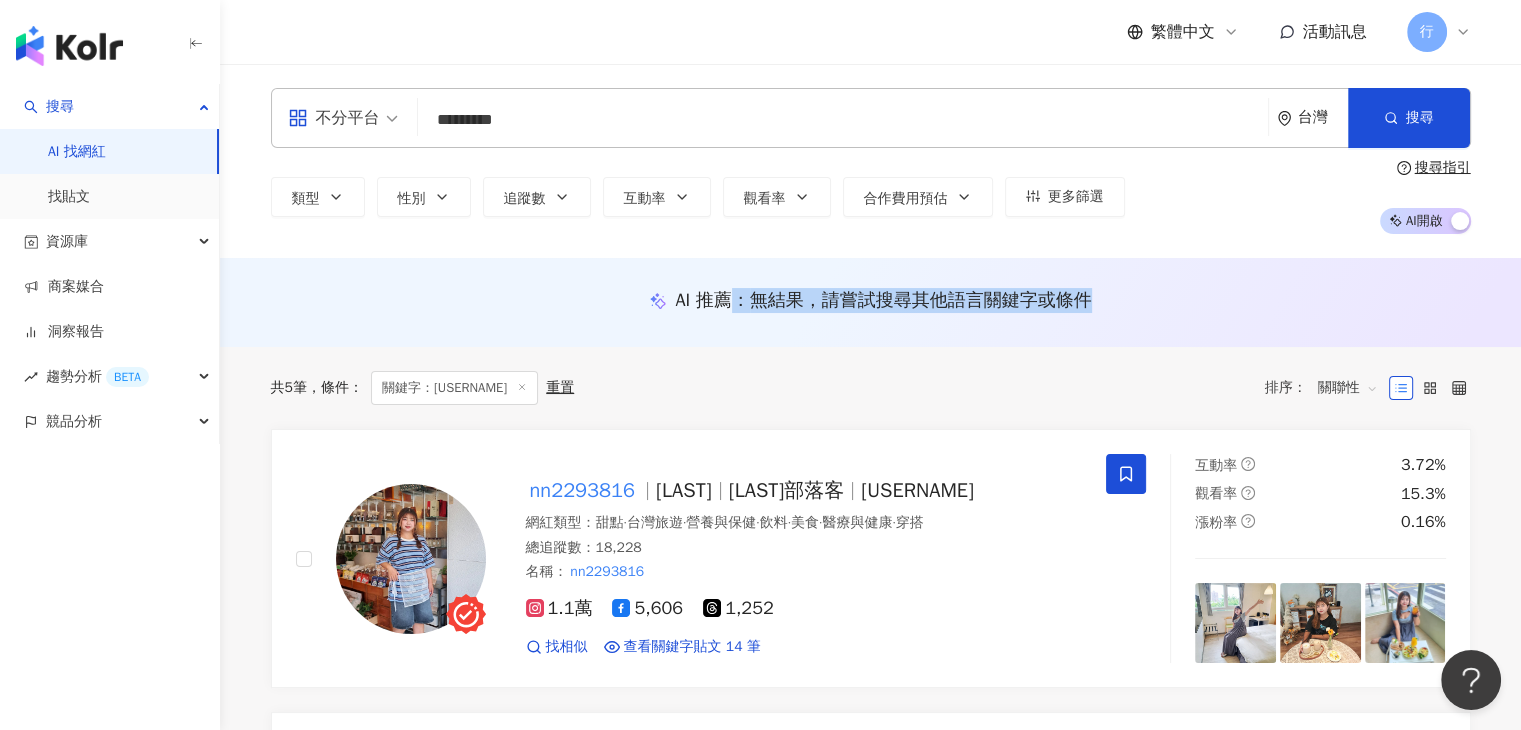 drag, startPoint x: 1088, startPoint y: 305, endPoint x: 740, endPoint y: 293, distance: 348.20685 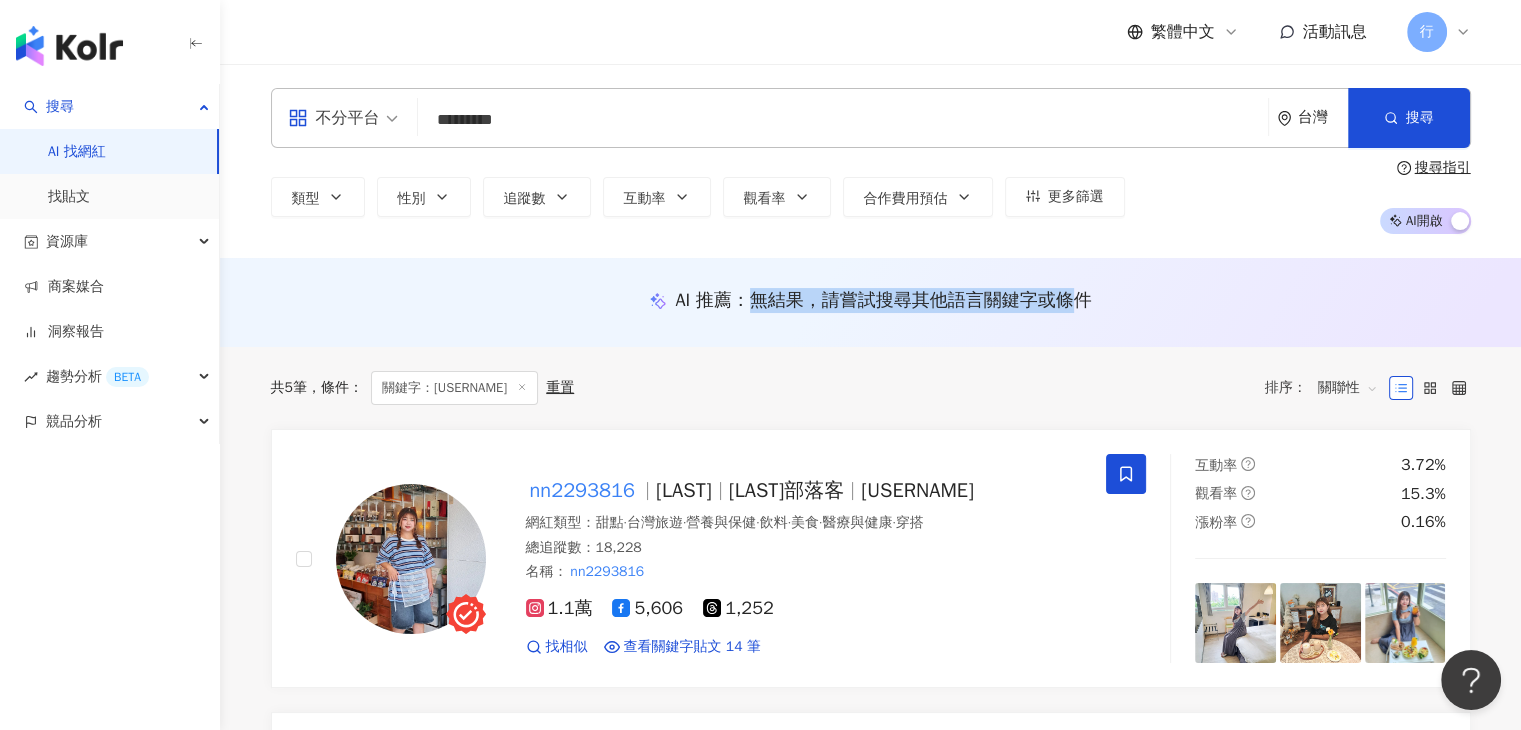 drag, startPoint x: 746, startPoint y: 297, endPoint x: 1071, endPoint y: 289, distance: 325.09845 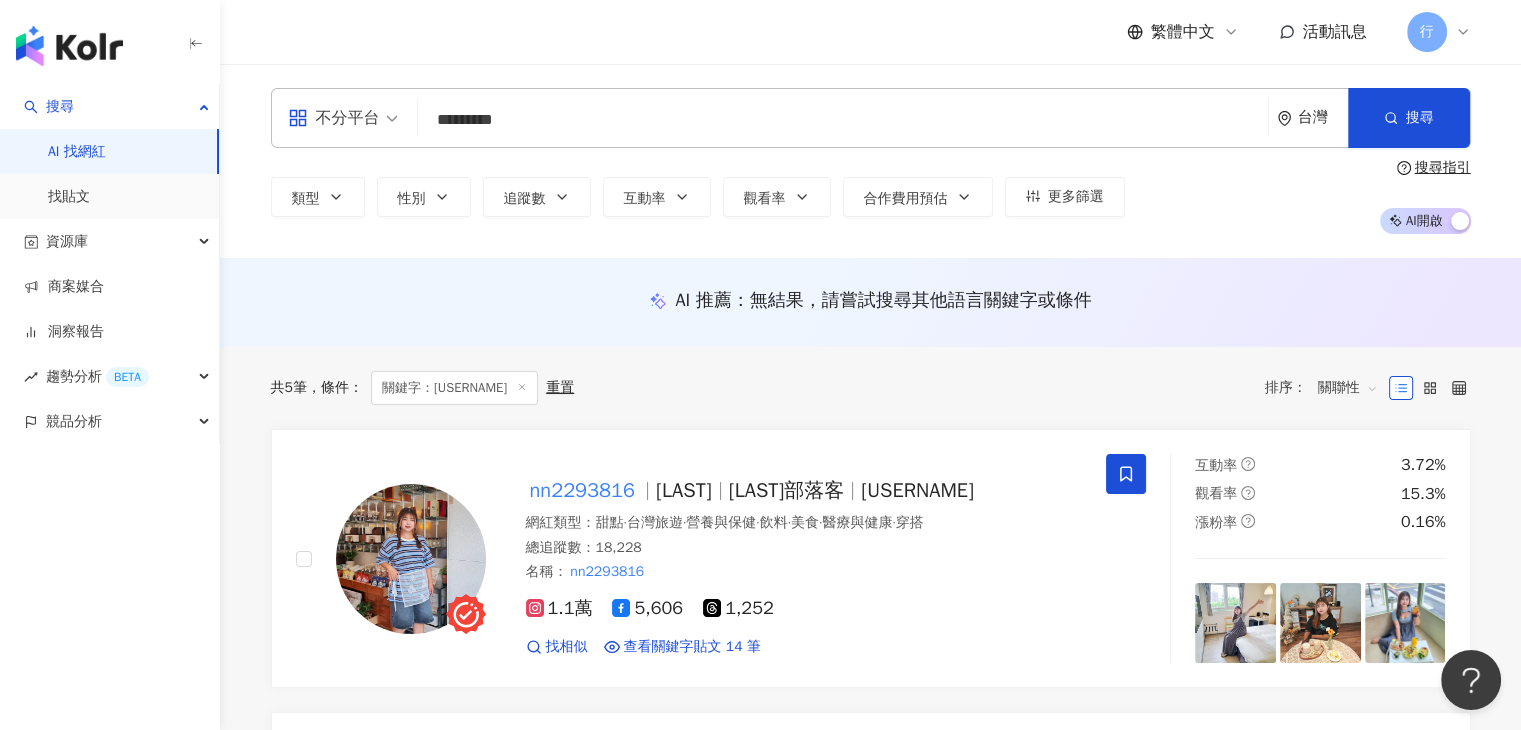 click on "AI 推薦 ： 無結果，請嘗試搜尋其他語言關鍵字或條件" at bounding box center [871, 300] 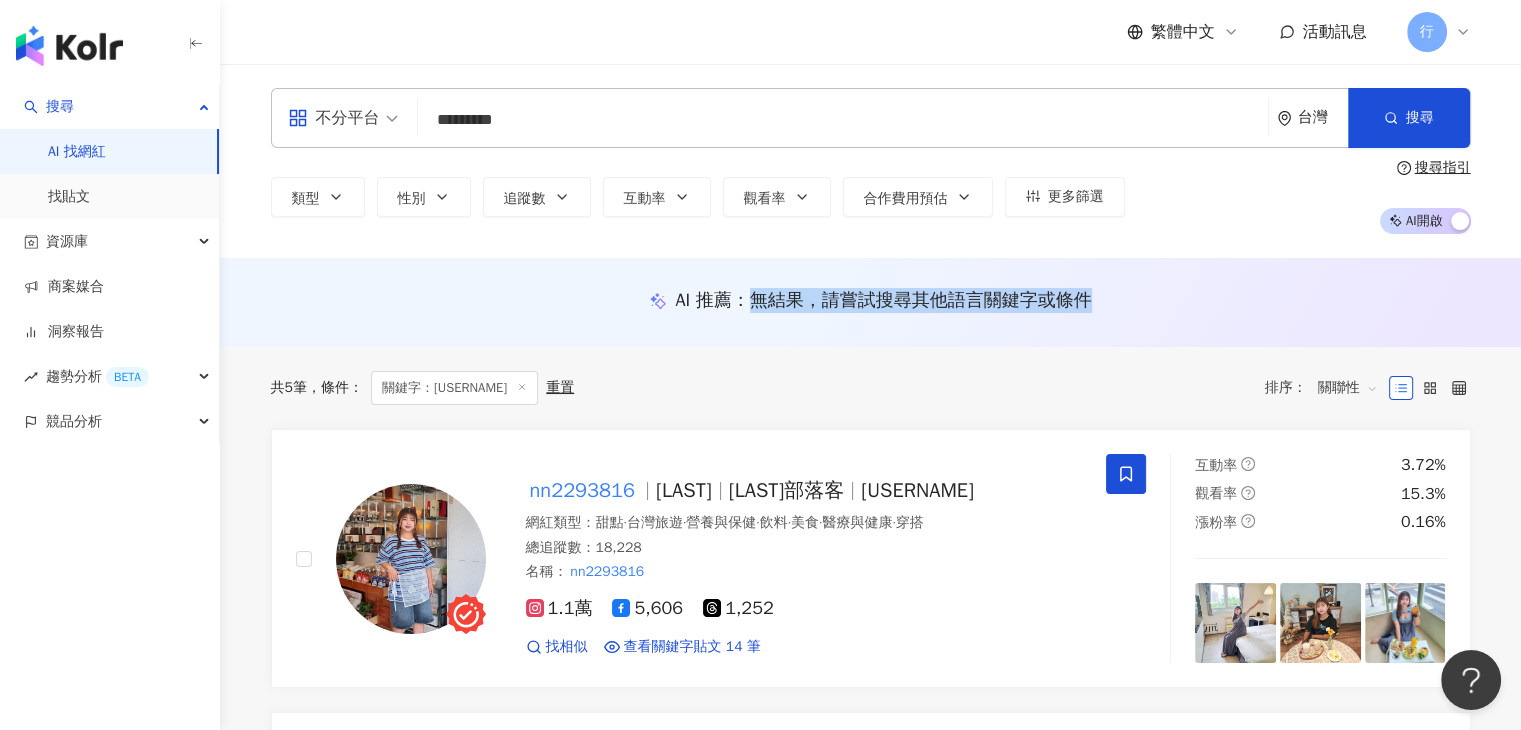 drag, startPoint x: 1099, startPoint y: 288, endPoint x: 750, endPoint y: 304, distance: 349.36658 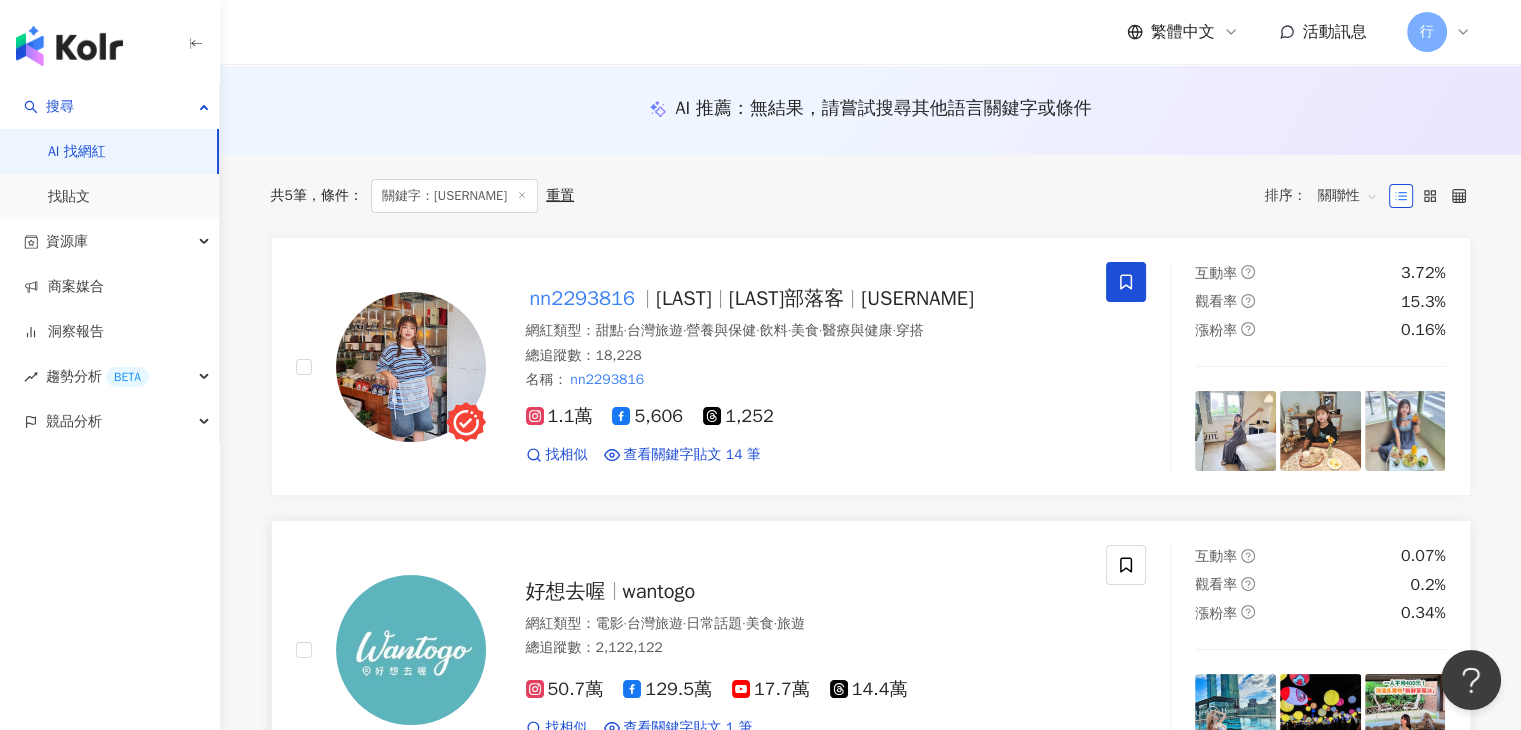 scroll, scrollTop: 500, scrollLeft: 0, axis: vertical 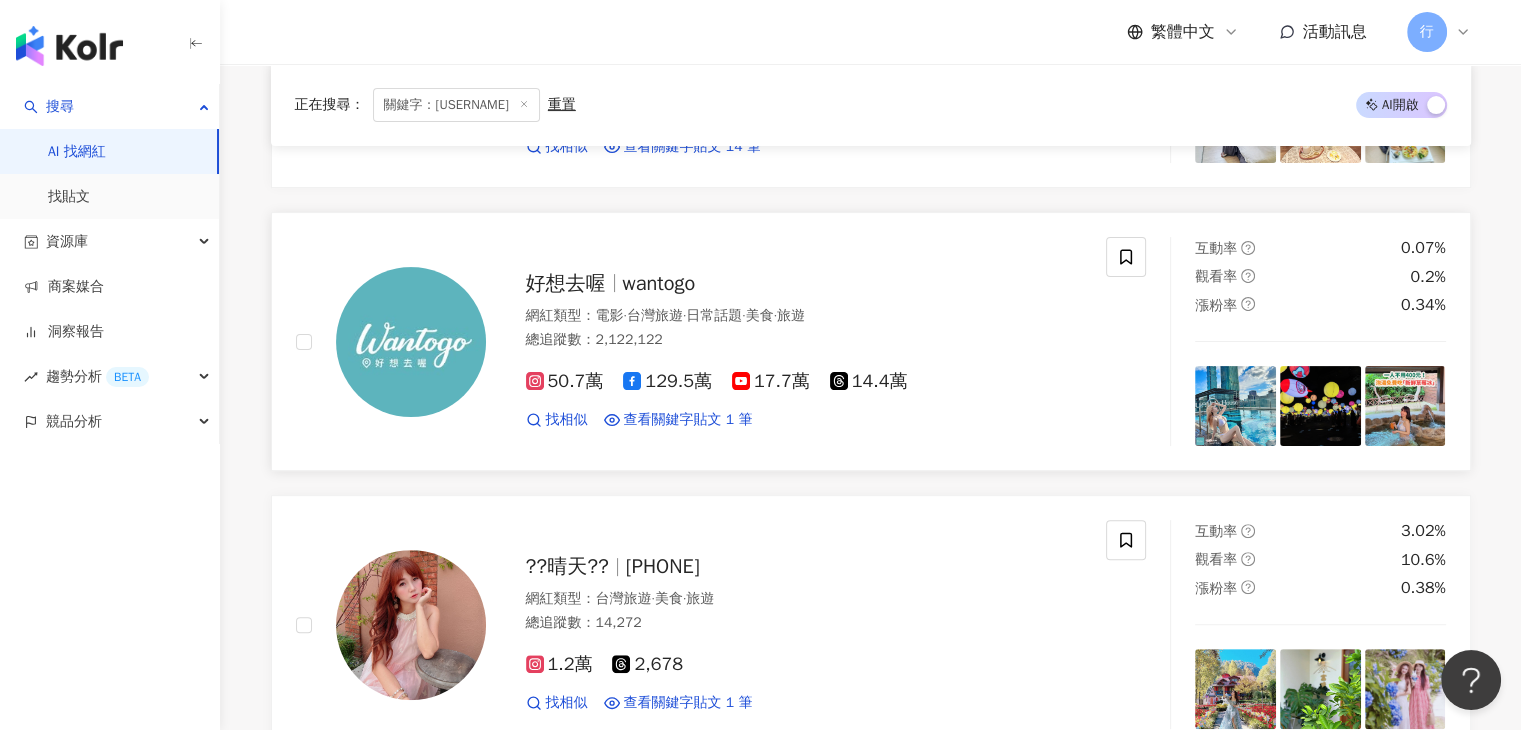 click on "總追蹤數 ： 2,122,122" at bounding box center [804, 340] 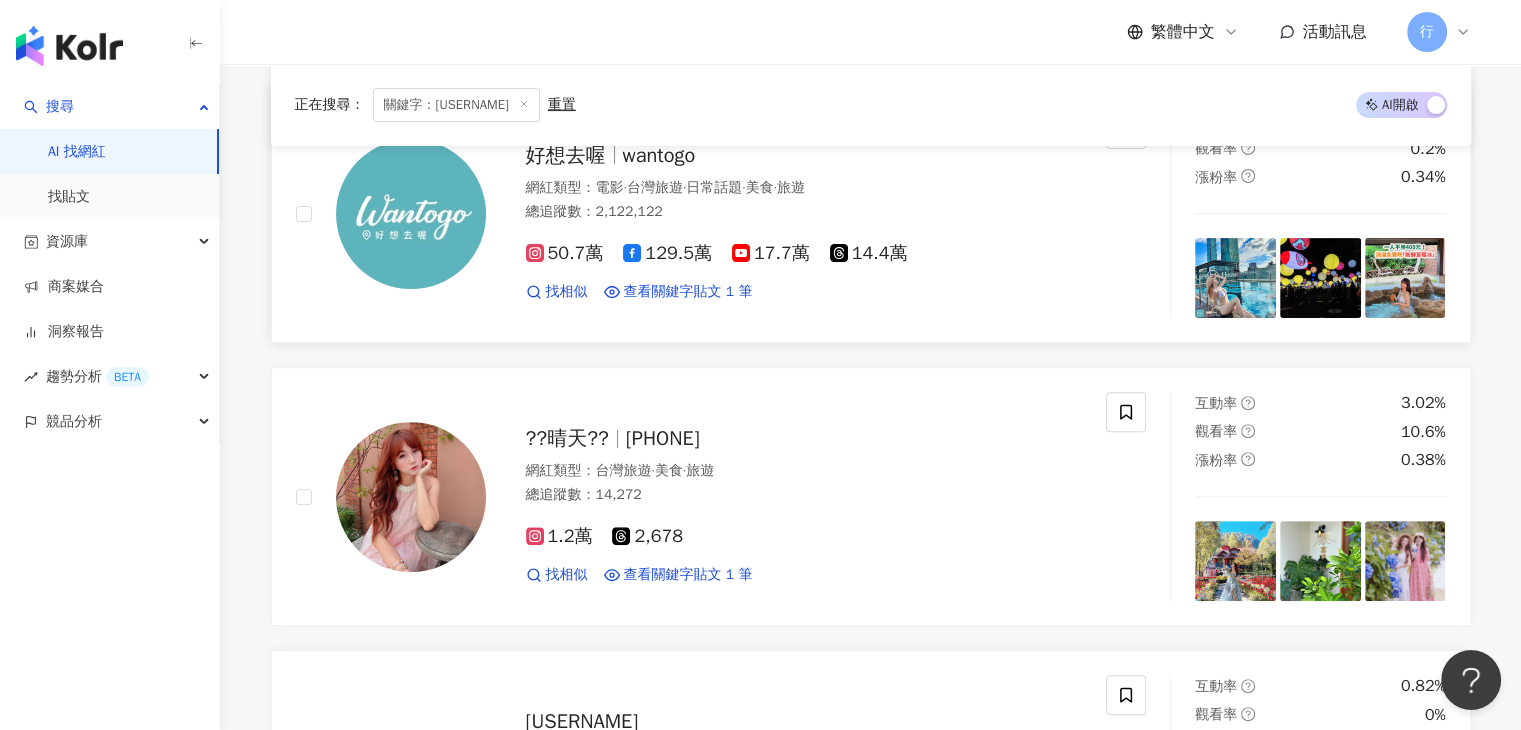 scroll, scrollTop: 400, scrollLeft: 0, axis: vertical 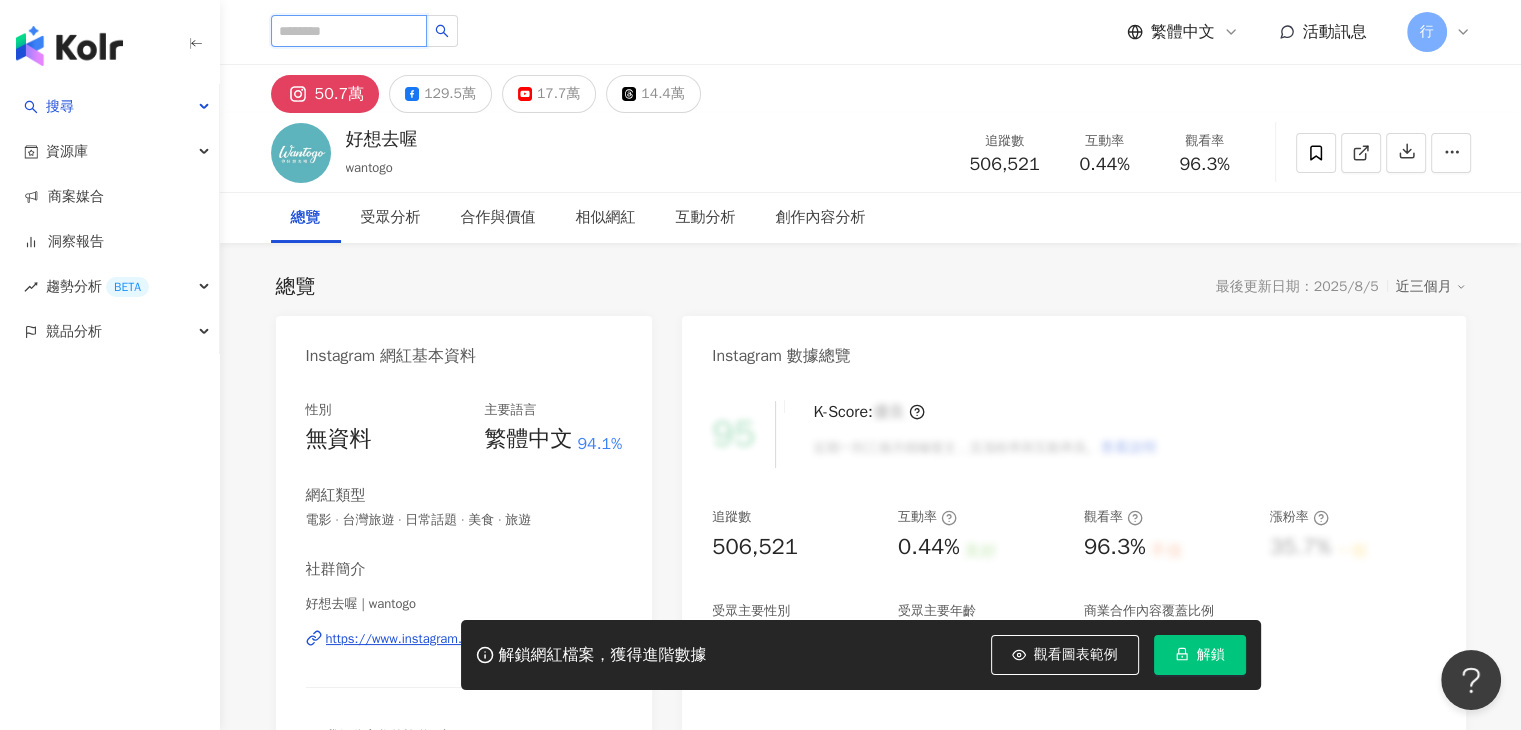 click at bounding box center (349, 31) 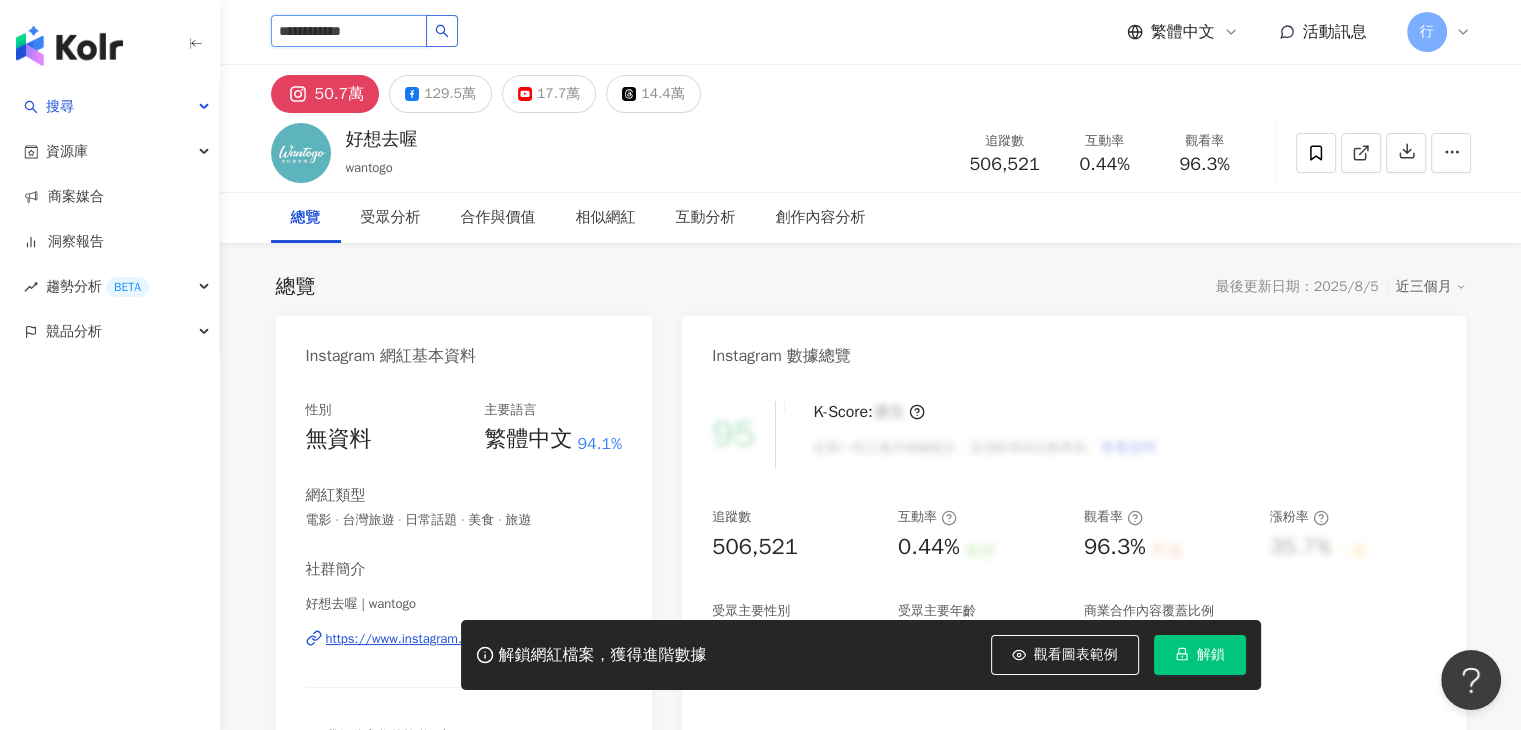 click at bounding box center (442, 31) 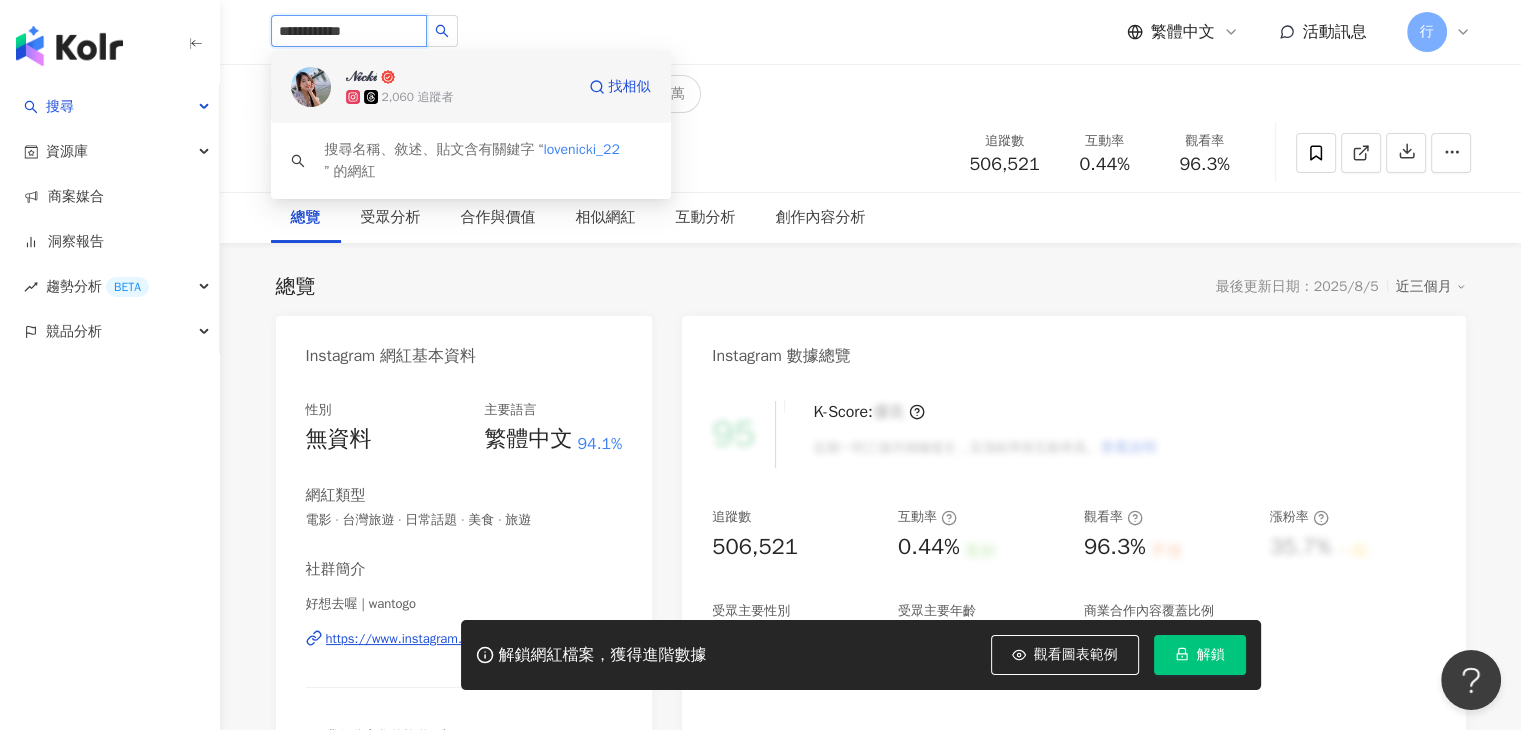 click on "𝒩𝒾𝒸𝓀𝒾 2,060   追蹤者" at bounding box center [460, 87] 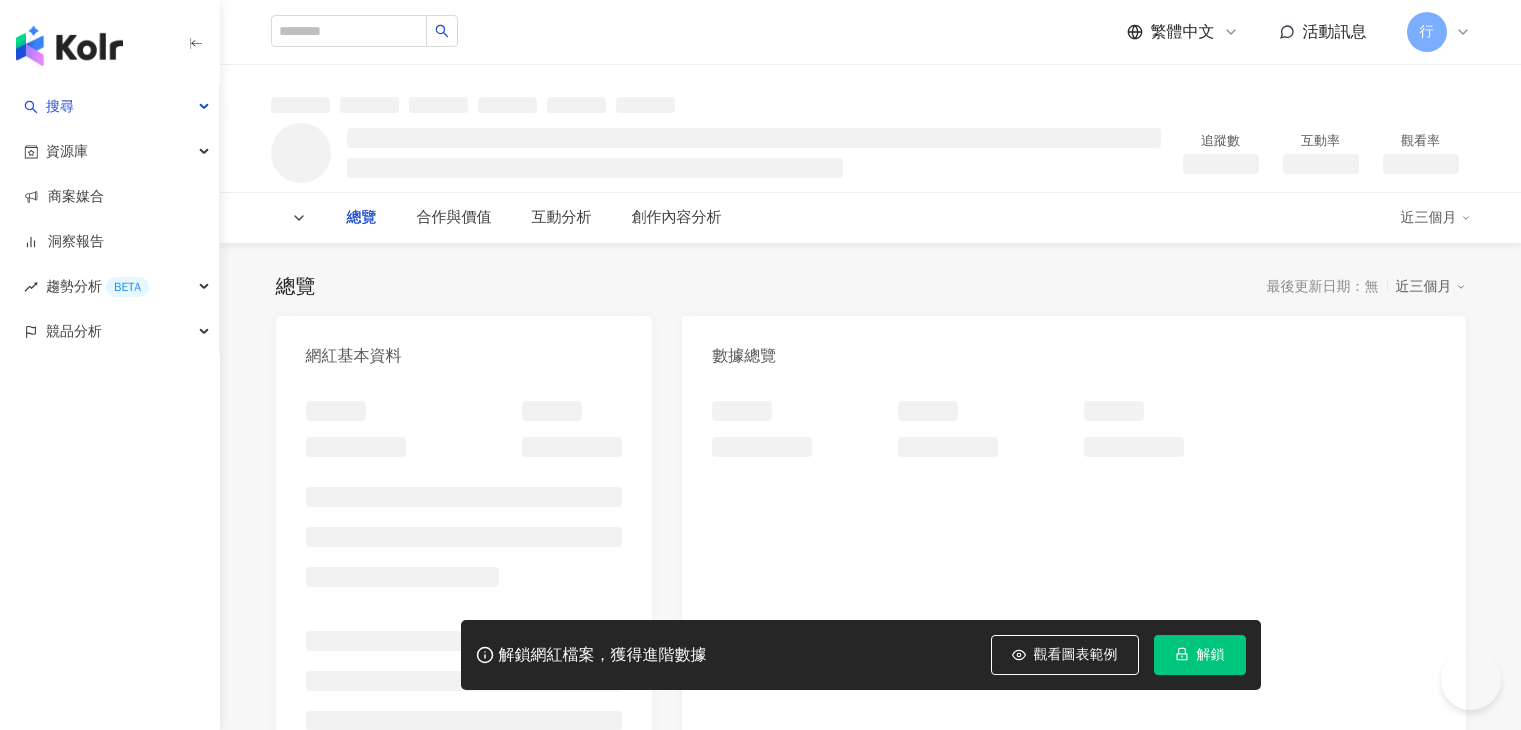 scroll, scrollTop: 0, scrollLeft: 0, axis: both 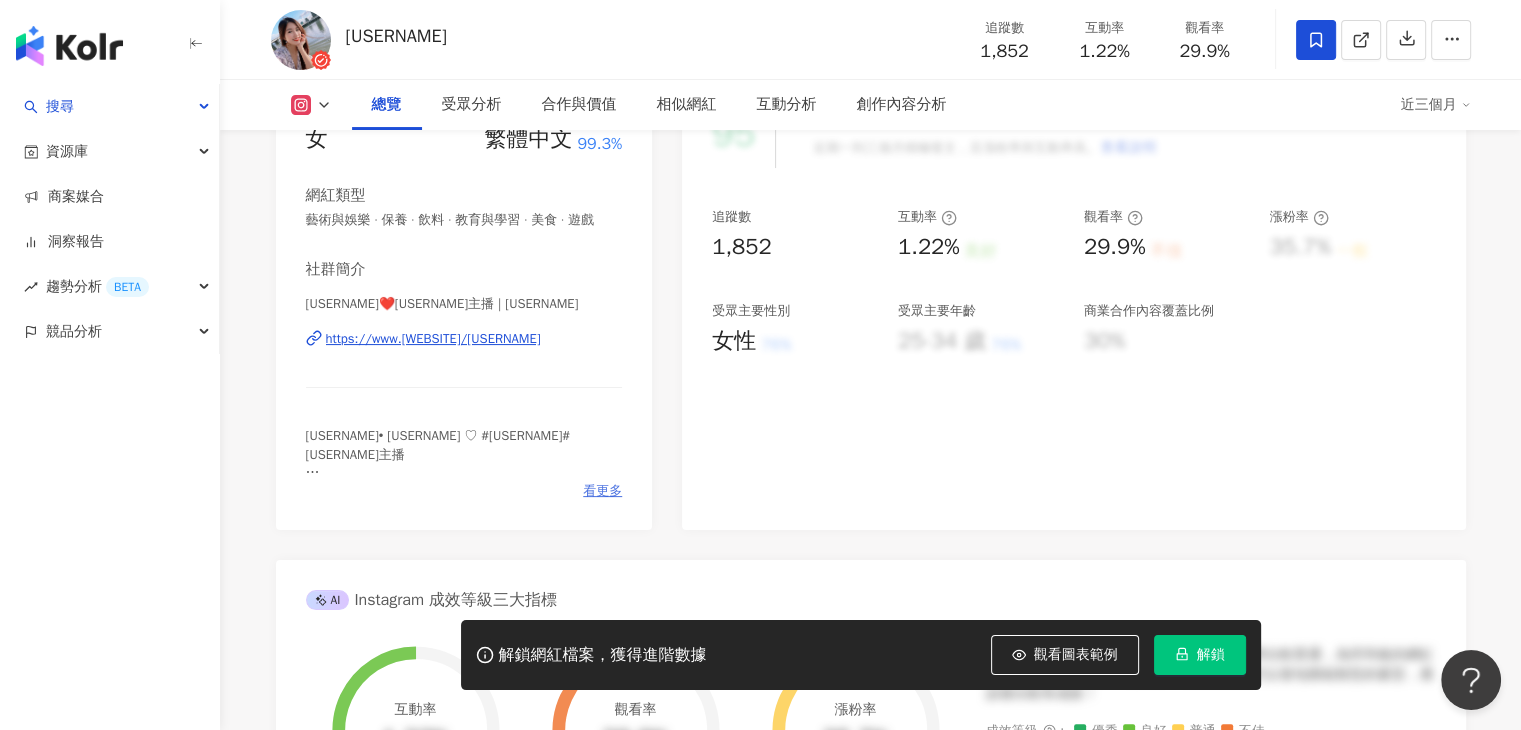 click on "看更多" at bounding box center [602, 491] 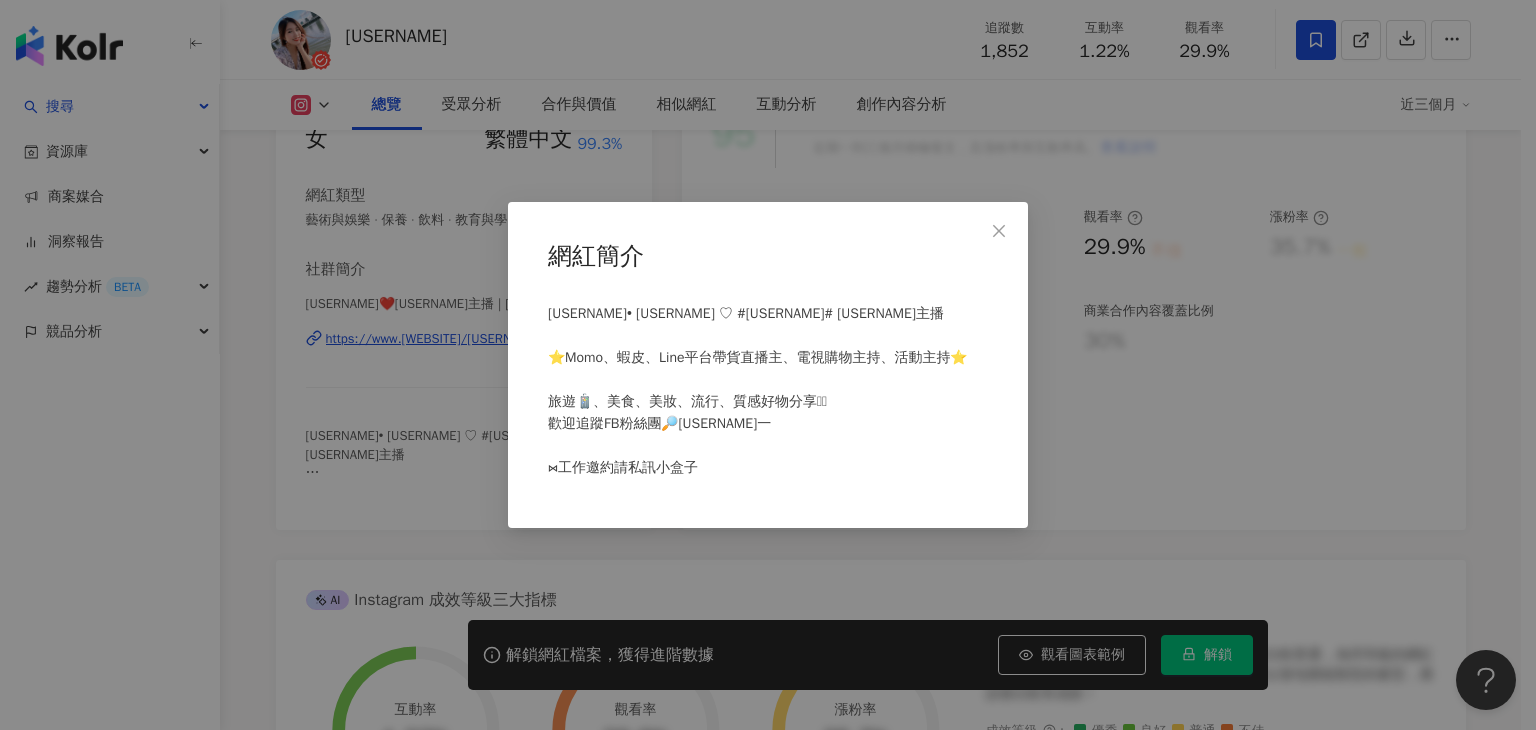 click 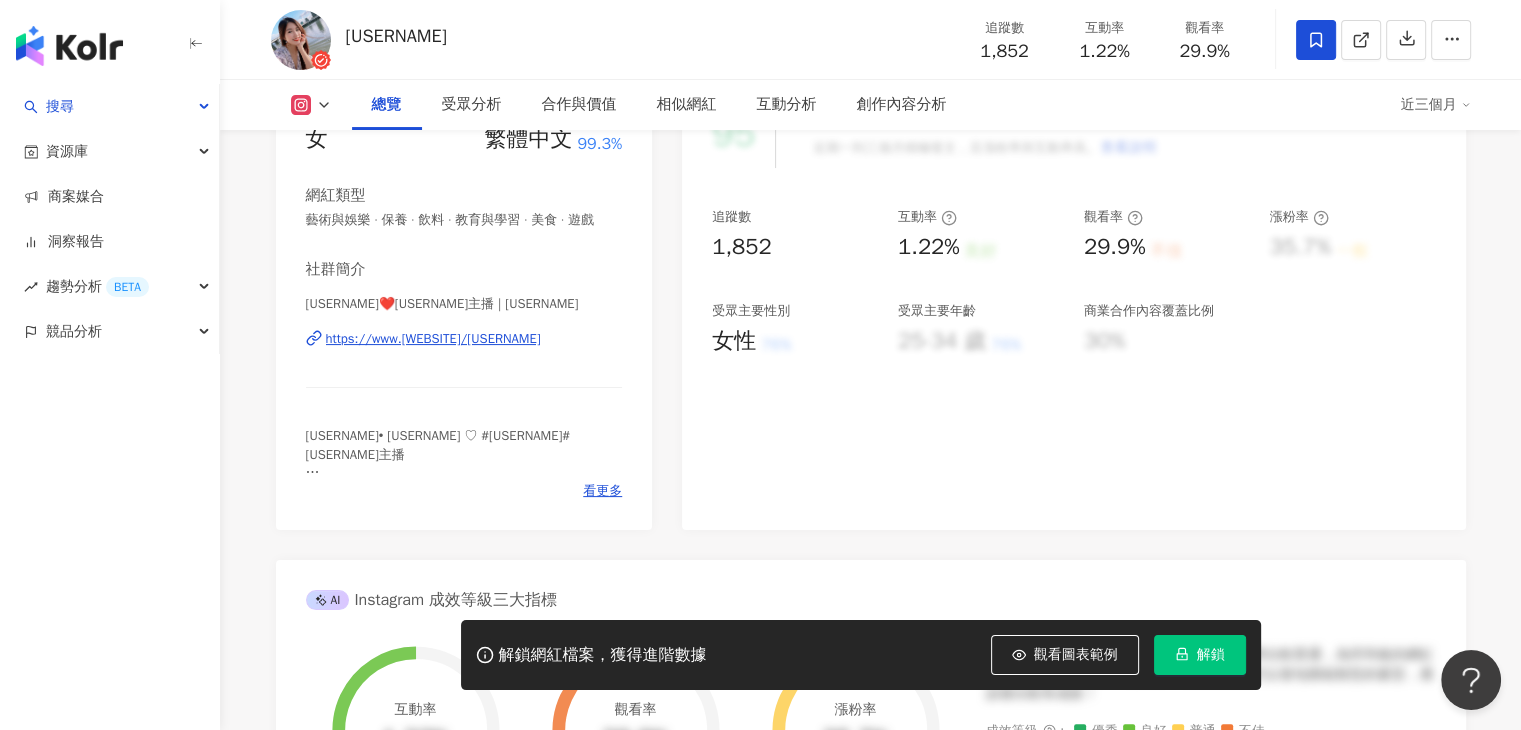 click 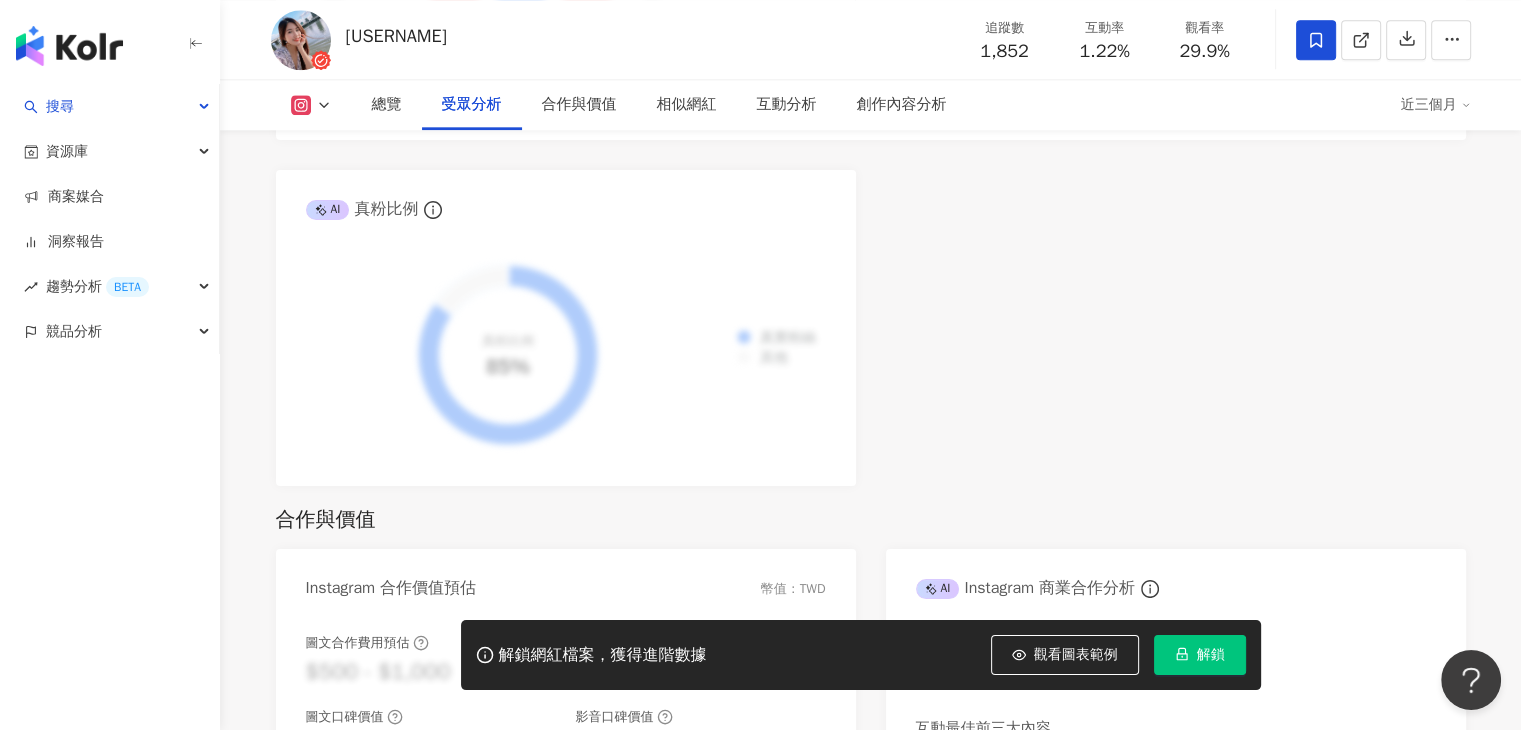 scroll, scrollTop: 2300, scrollLeft: 0, axis: vertical 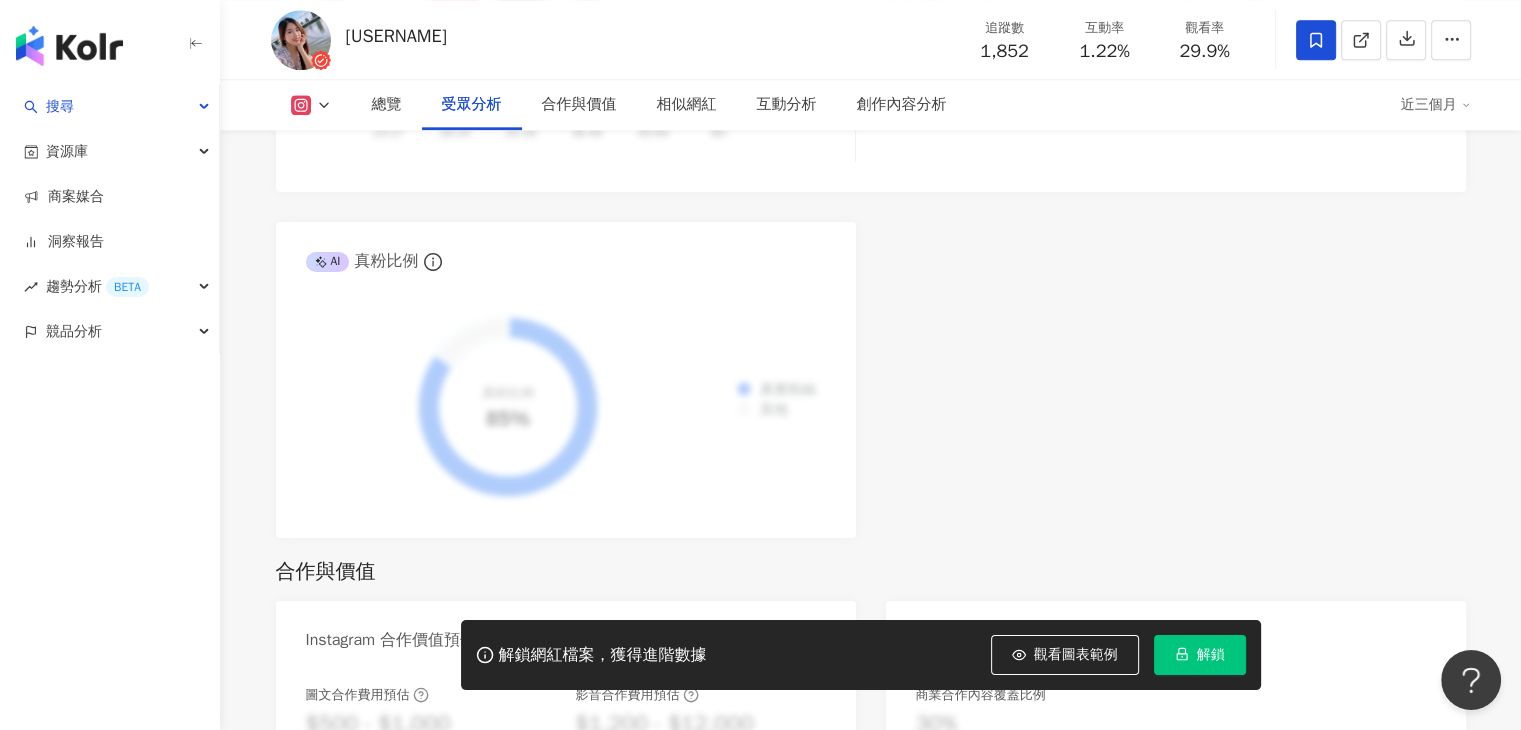 click on "總覽 受眾分析 合作與價值 相似網紅 互動分析 創作內容分析 近三個月" at bounding box center (871, 105) 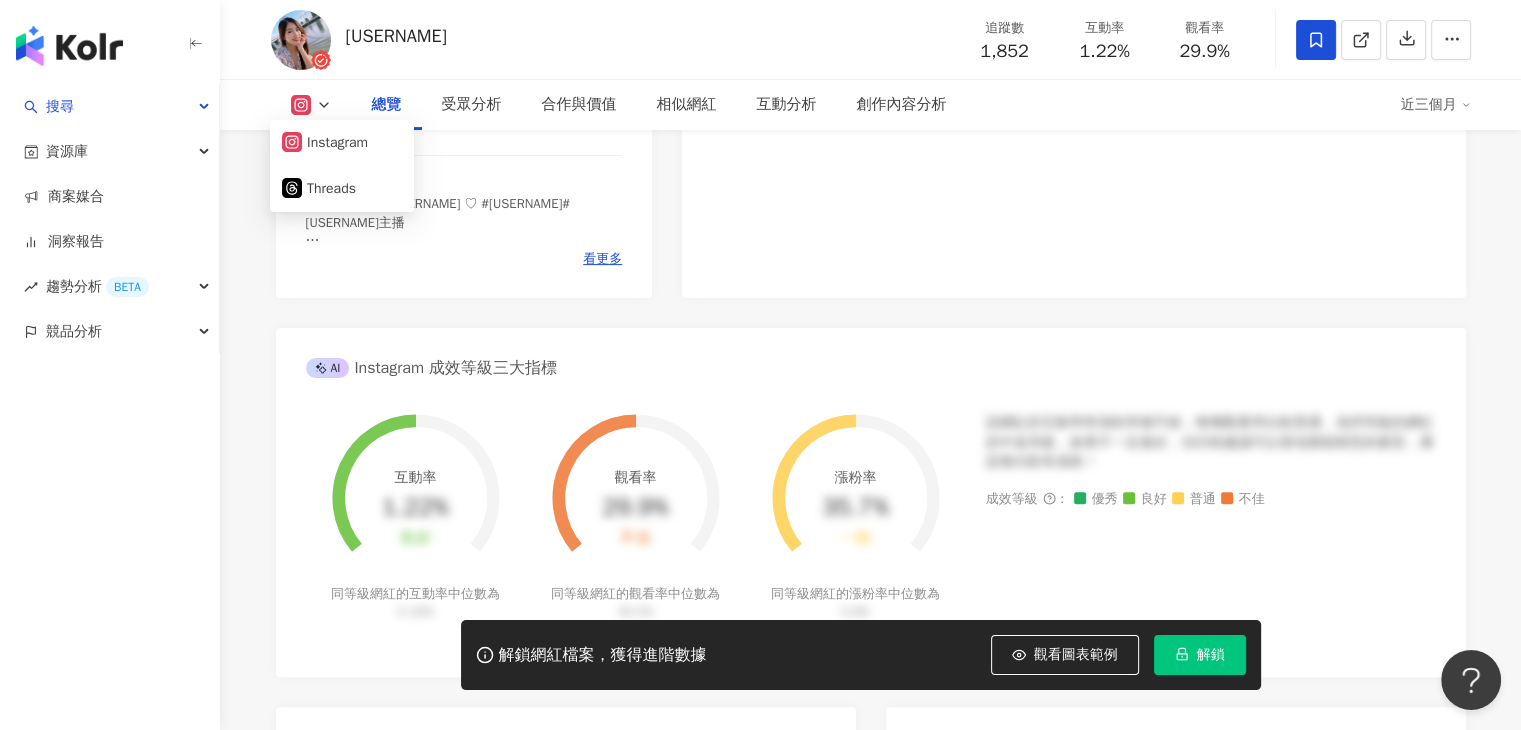 scroll, scrollTop: 500, scrollLeft: 0, axis: vertical 